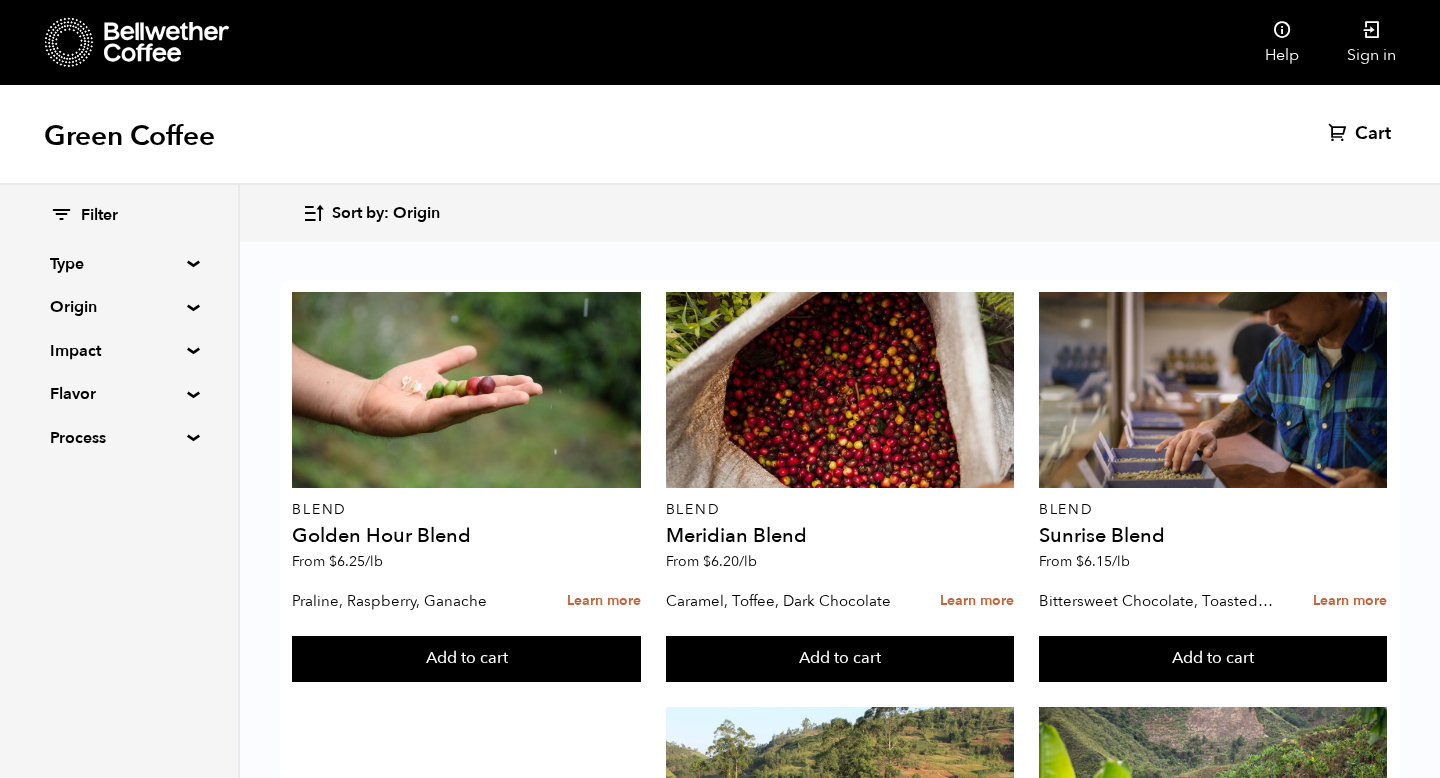 scroll, scrollTop: 169, scrollLeft: 0, axis: vertical 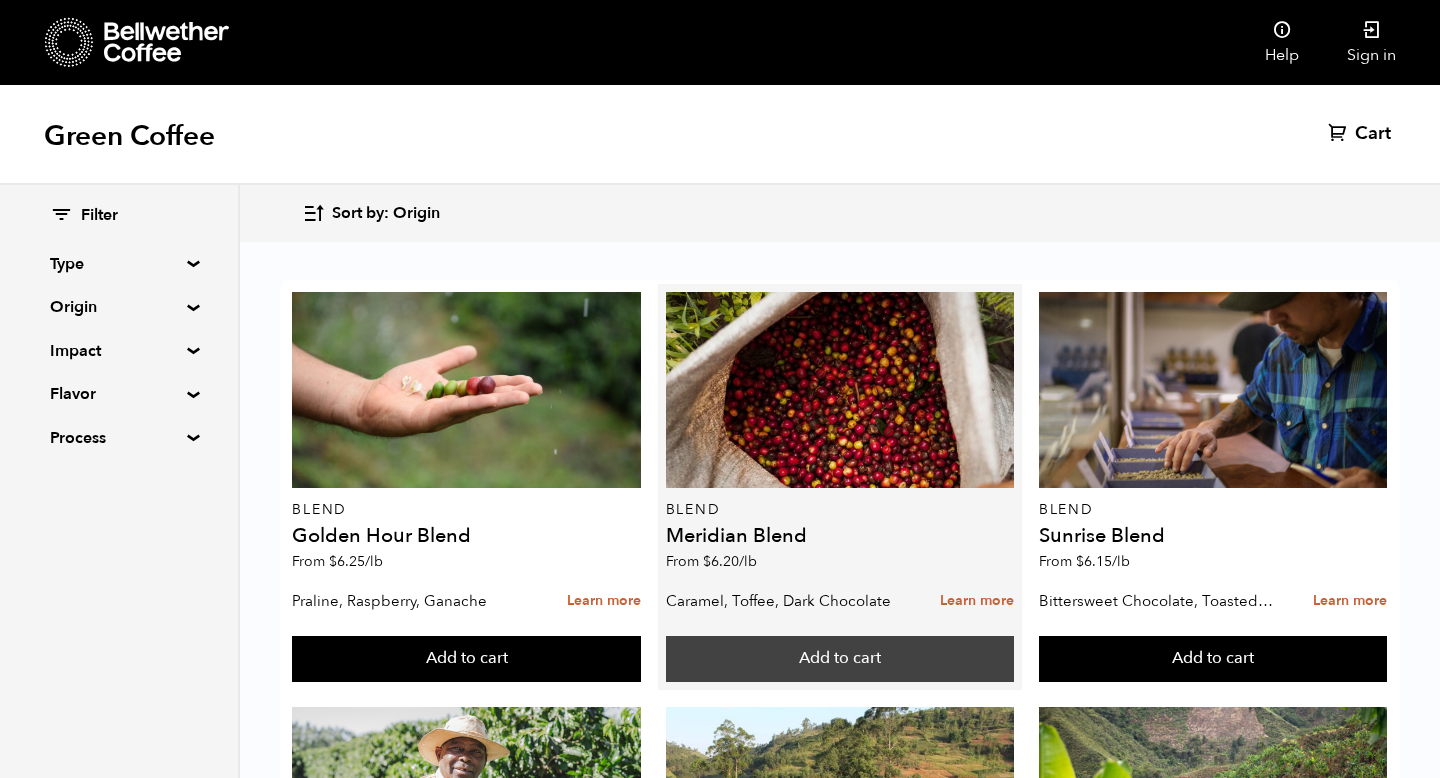 click on "Add to cart" at bounding box center (466, 659) 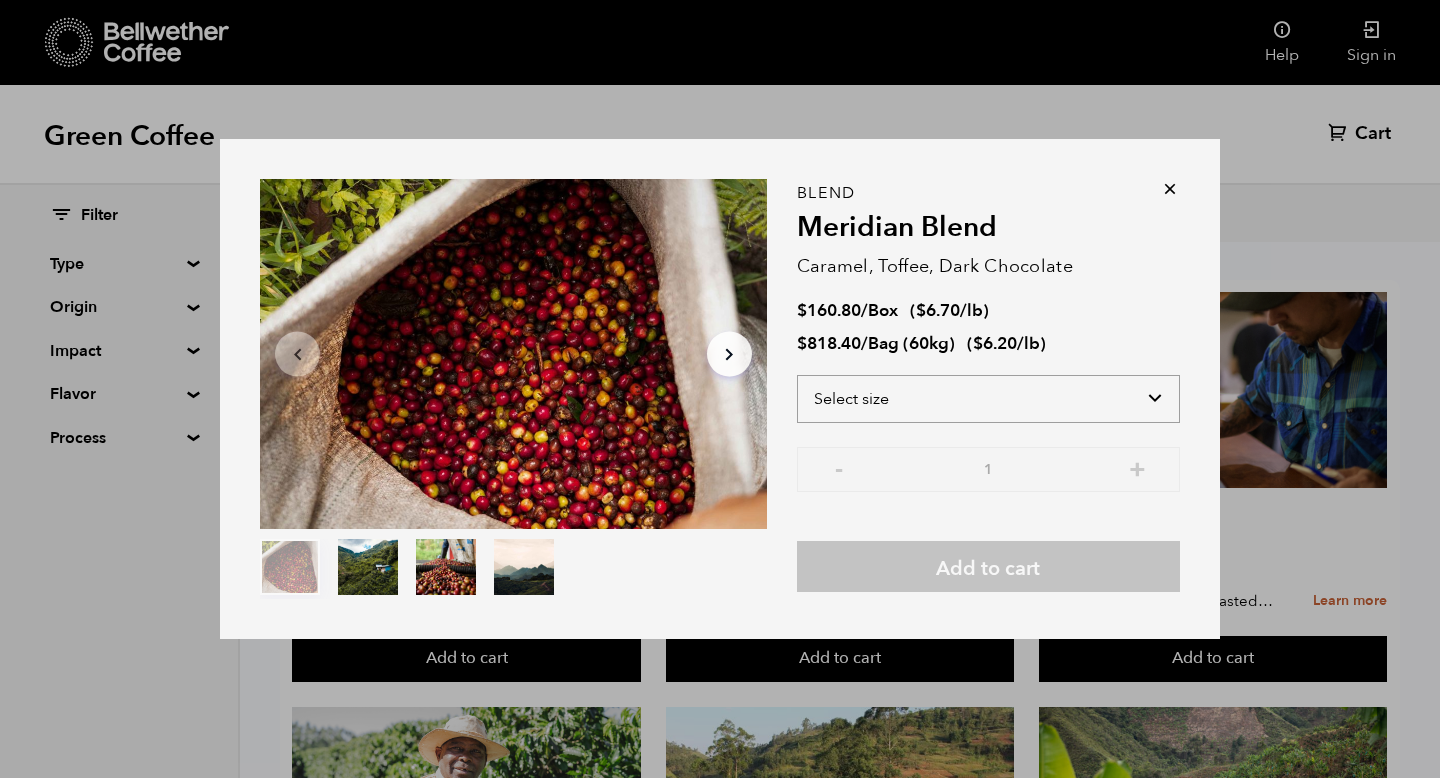 click on "Select size   Bag (60kg) (132 lbs) Box (24 lbs)" at bounding box center (988, 399) 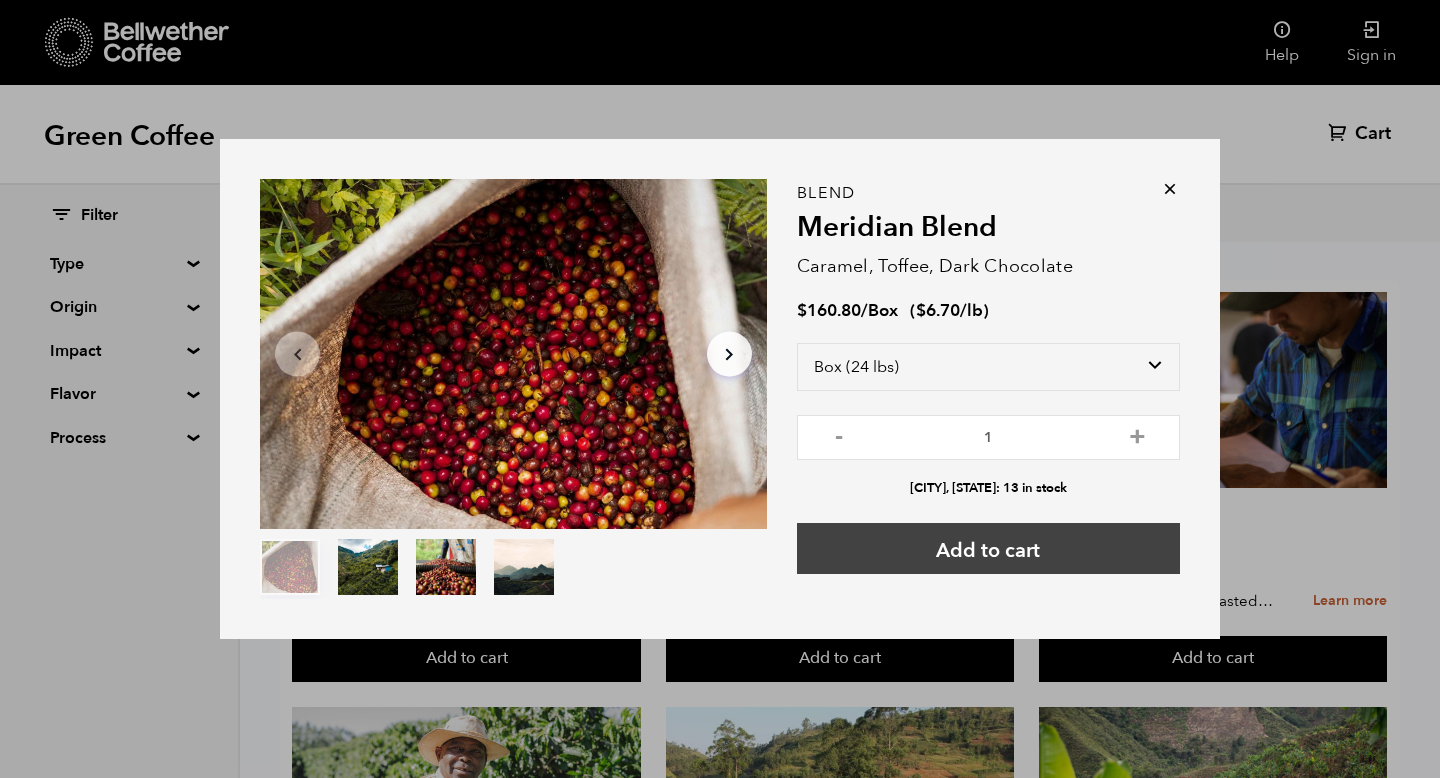 click on "Add to cart" at bounding box center (988, 548) 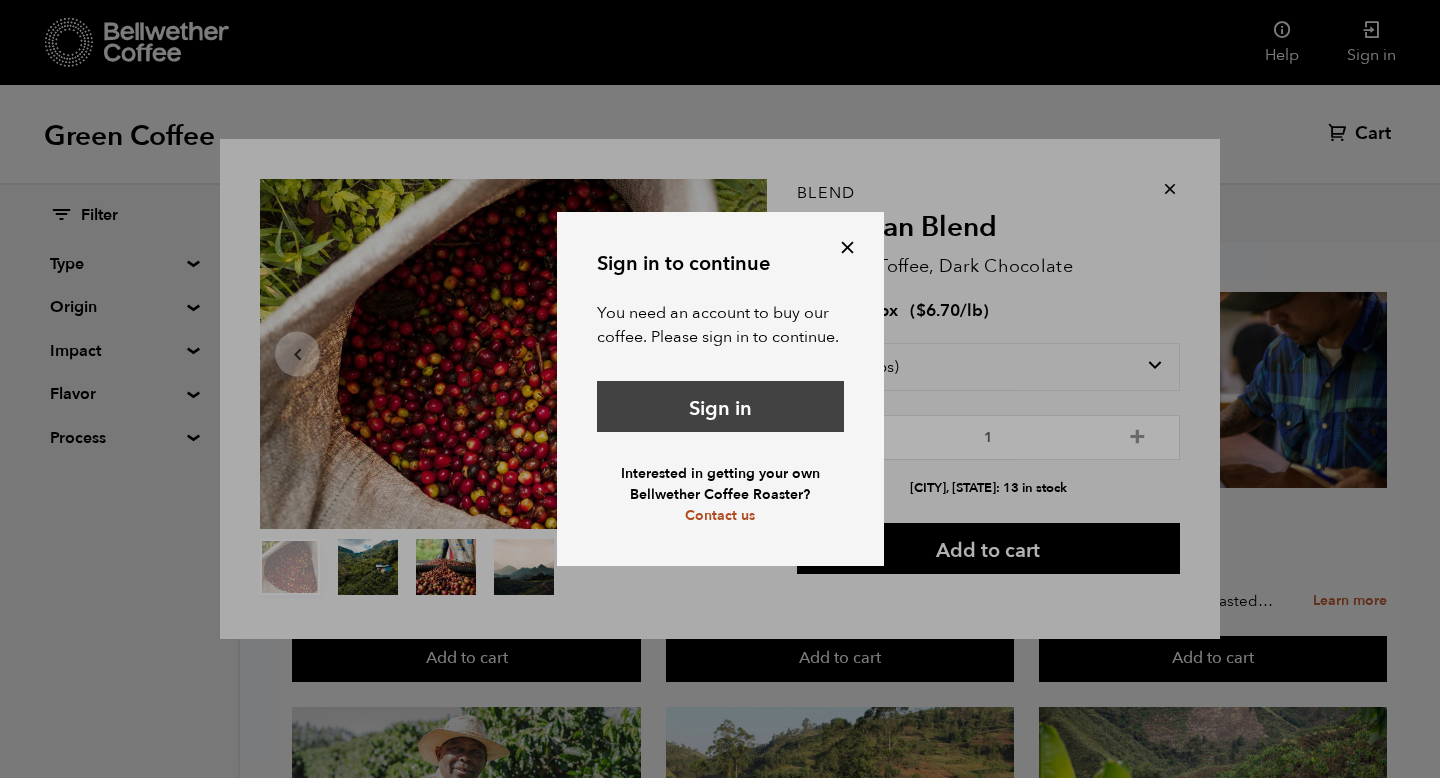 click on "Sign in" at bounding box center [720, 406] 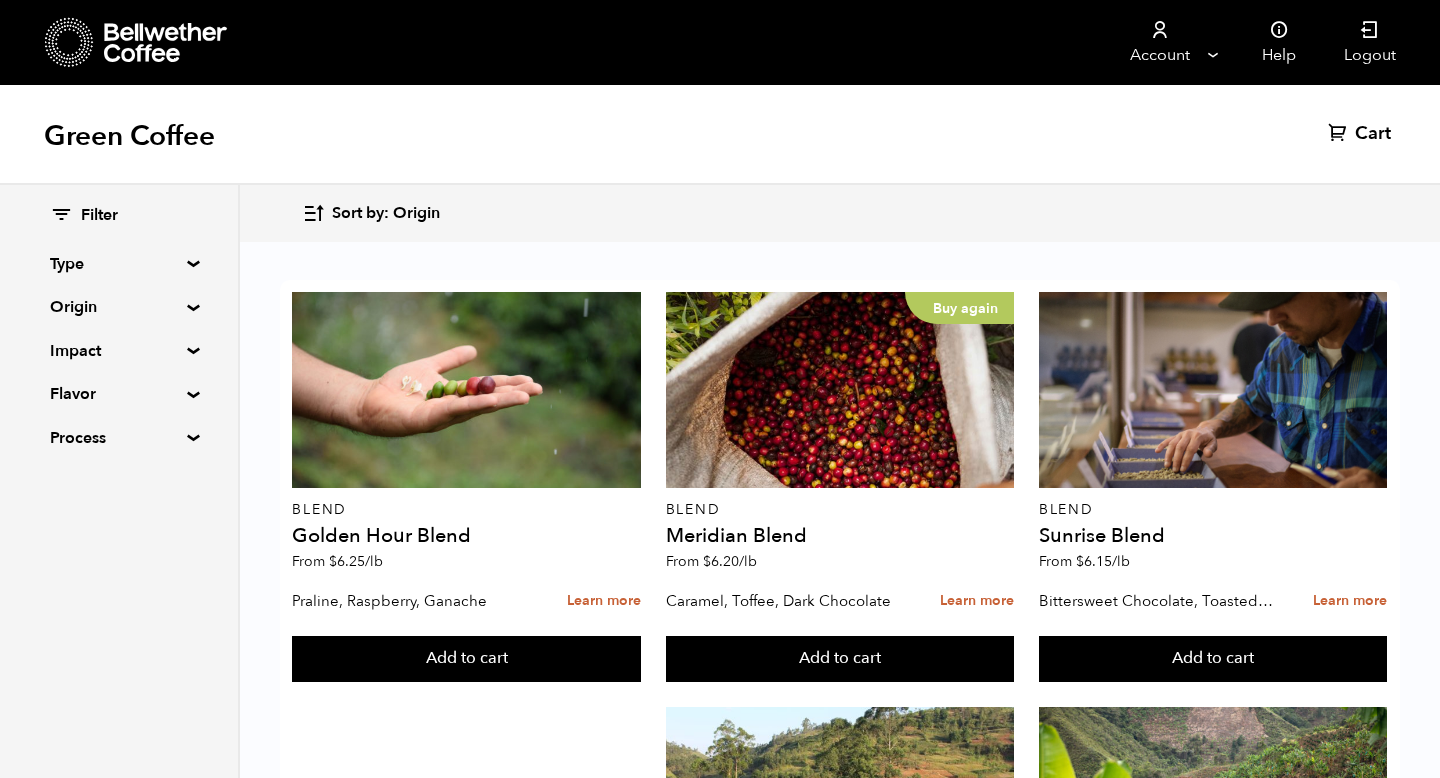 scroll, scrollTop: 284, scrollLeft: 0, axis: vertical 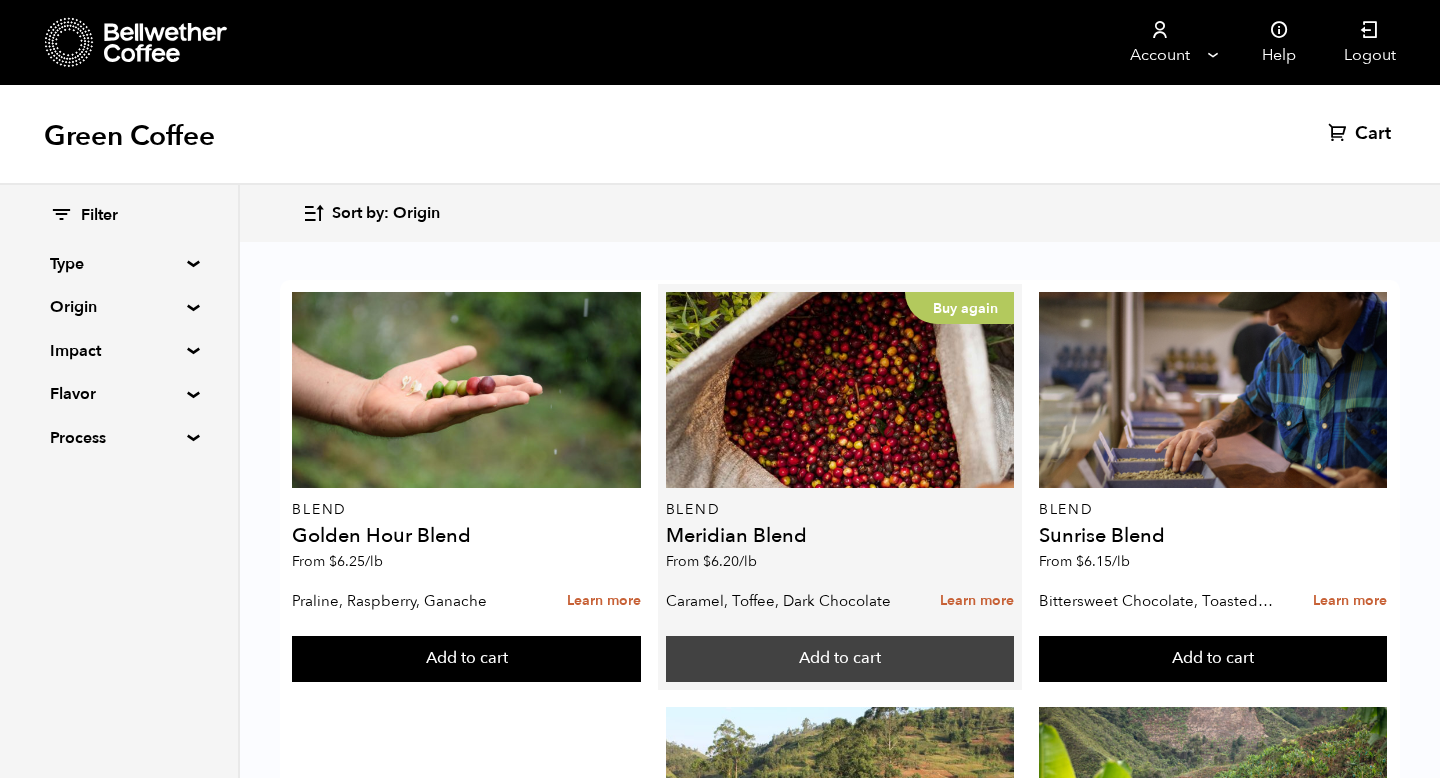 click on "Add to cart" at bounding box center (466, 659) 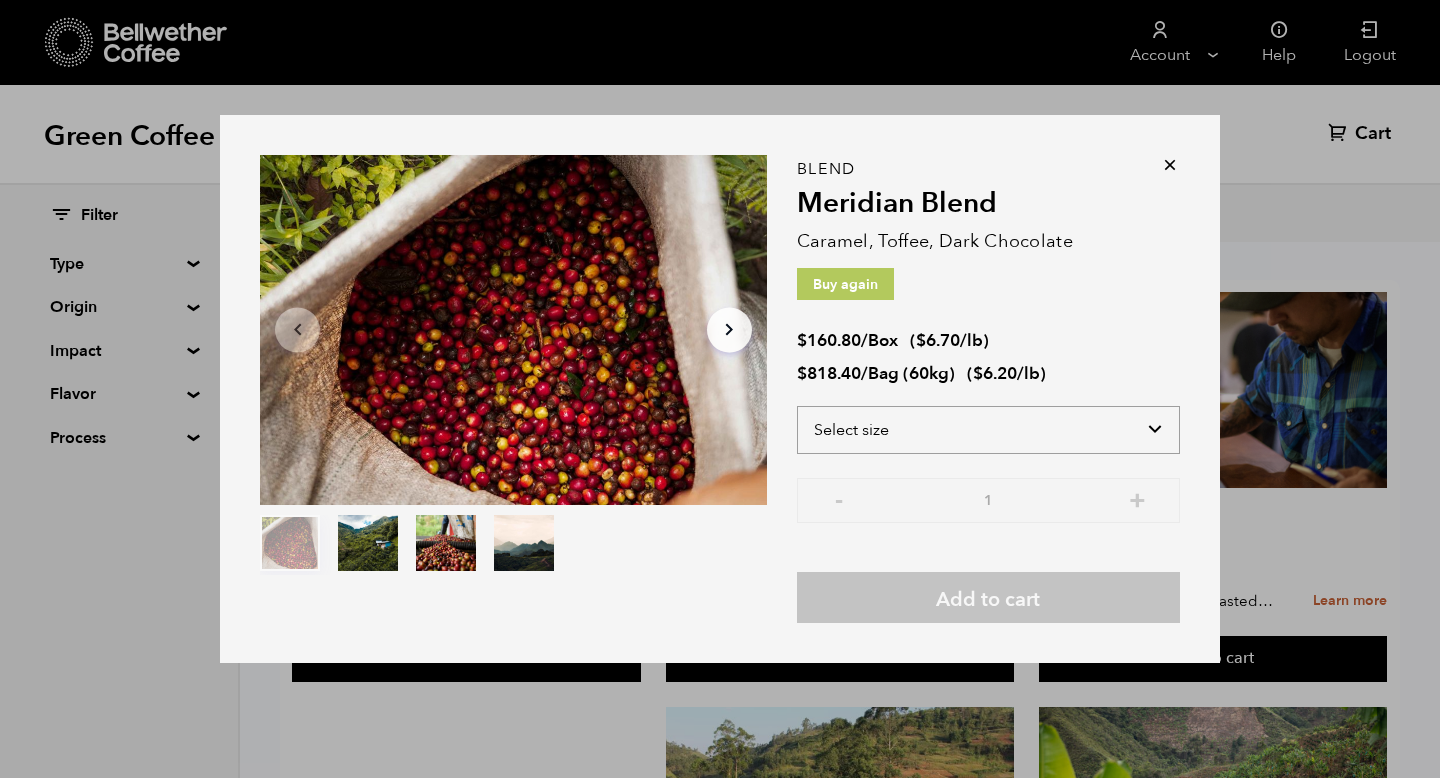 click on "Select size   Bag (60kg) (132 lbs) Box (24 lbs)" at bounding box center [988, 430] 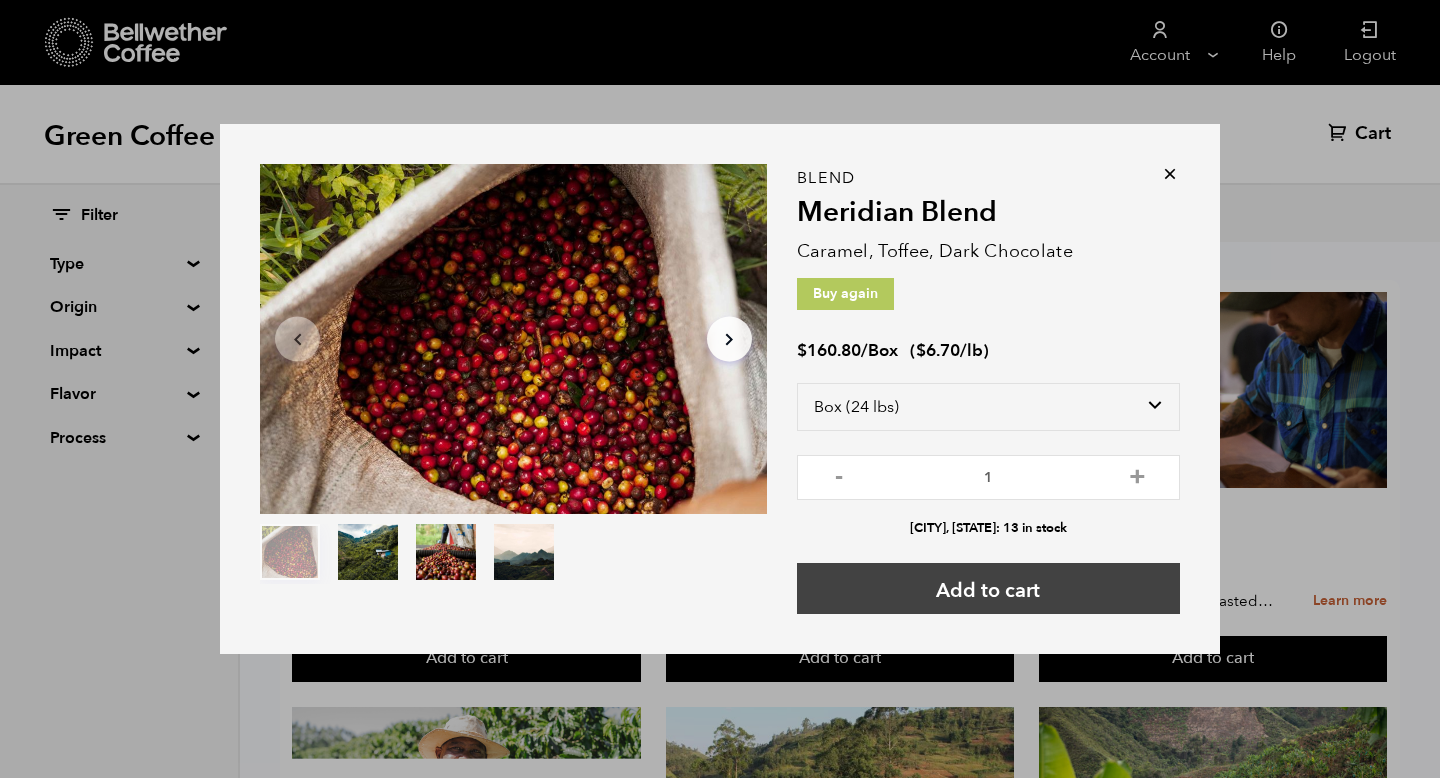 click on "Add to cart" at bounding box center [988, 588] 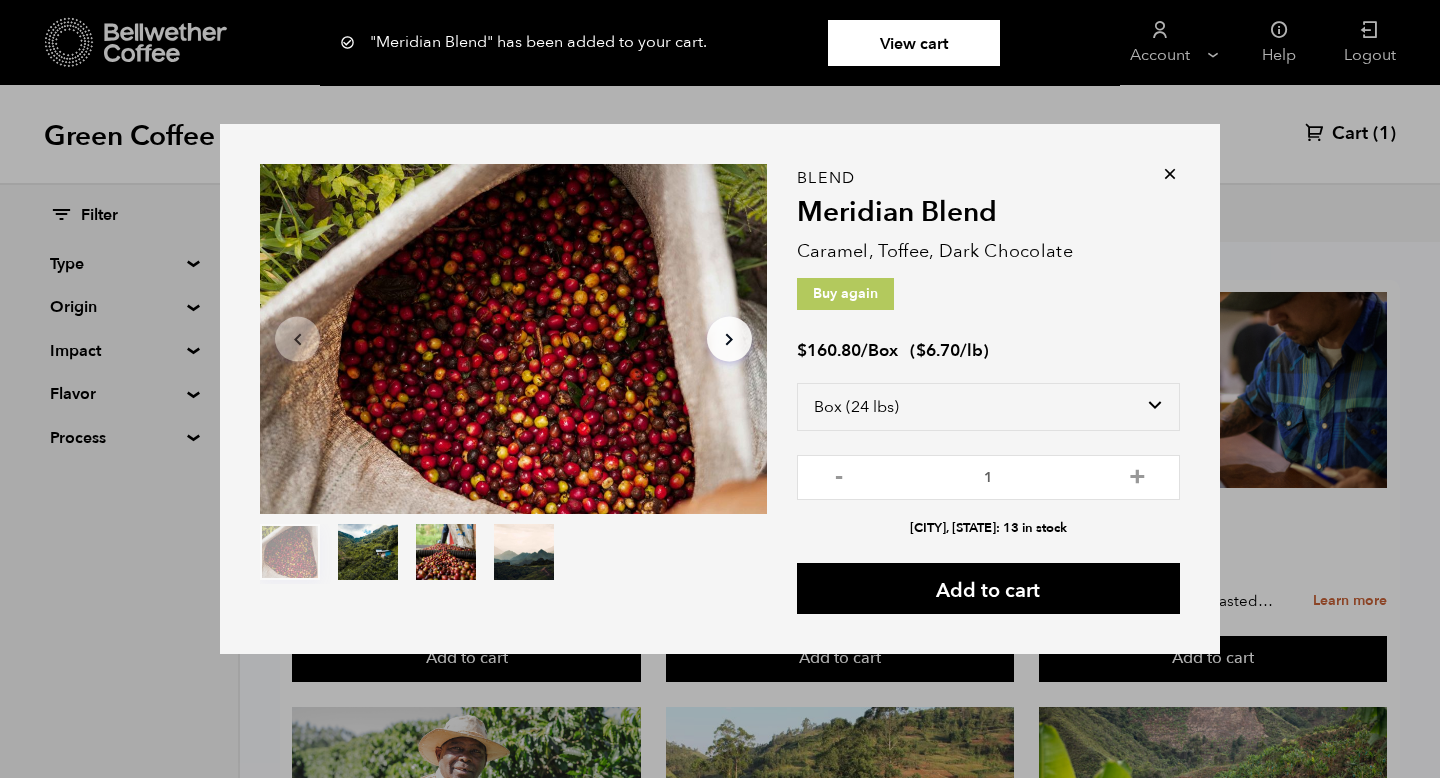 click on "Item 1 of 4           Arrow Left Arrow Right item 0 item 1 item 2 item 3 Item 1 of 4
"Meridian Blend" has been added to your cart.  View cart {"cart_contents_count":1}
Blend
Meridian Blend   Caramel, Toffee, Dark Chocolate   Buy again
$ 160.80 / Box
( $ 6.70 /lb )
Select size   Bag (60kg) (132 lbs) Box (24 lbs)   -   1   +
Alameda, CA: 13 in stock
Add to cart" at bounding box center [720, 389] 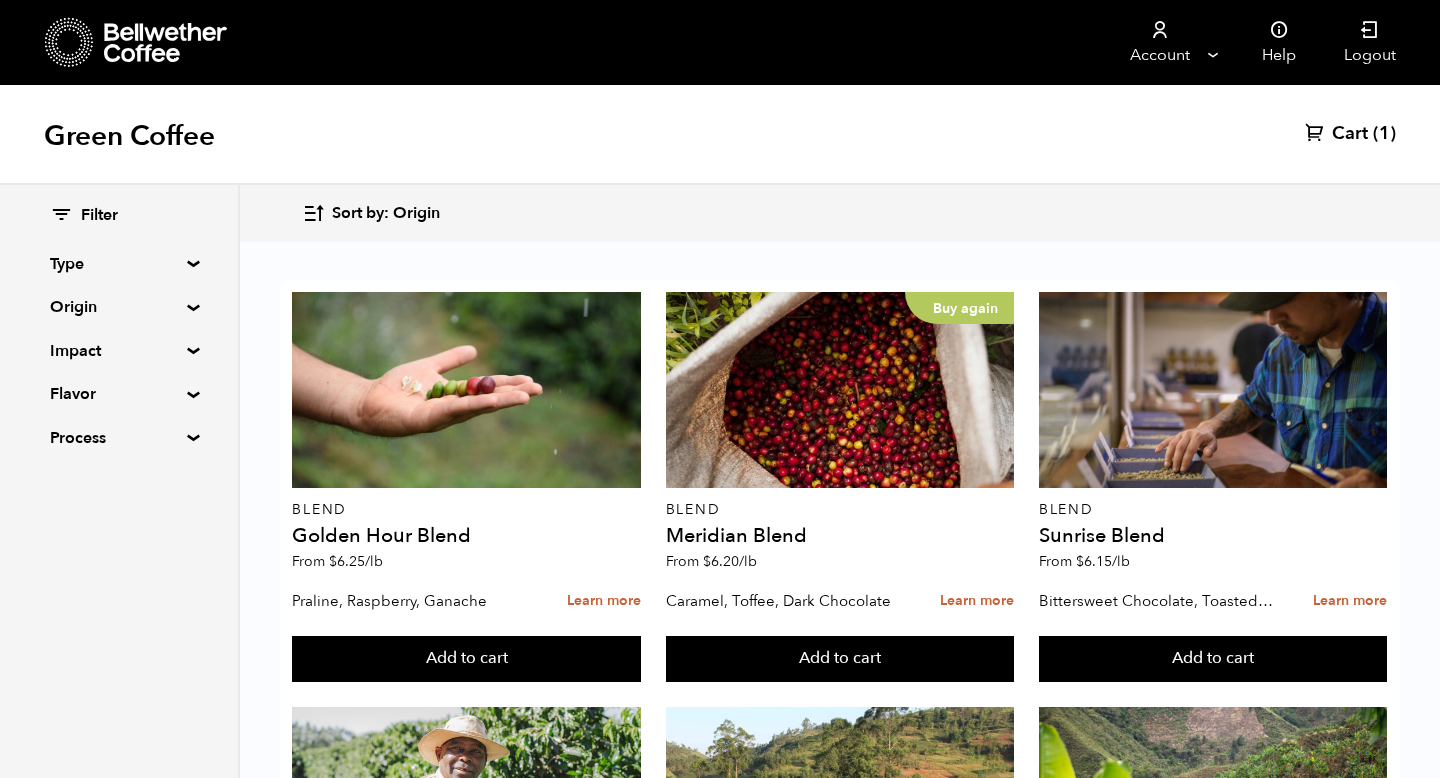 scroll, scrollTop: 1714, scrollLeft: 0, axis: vertical 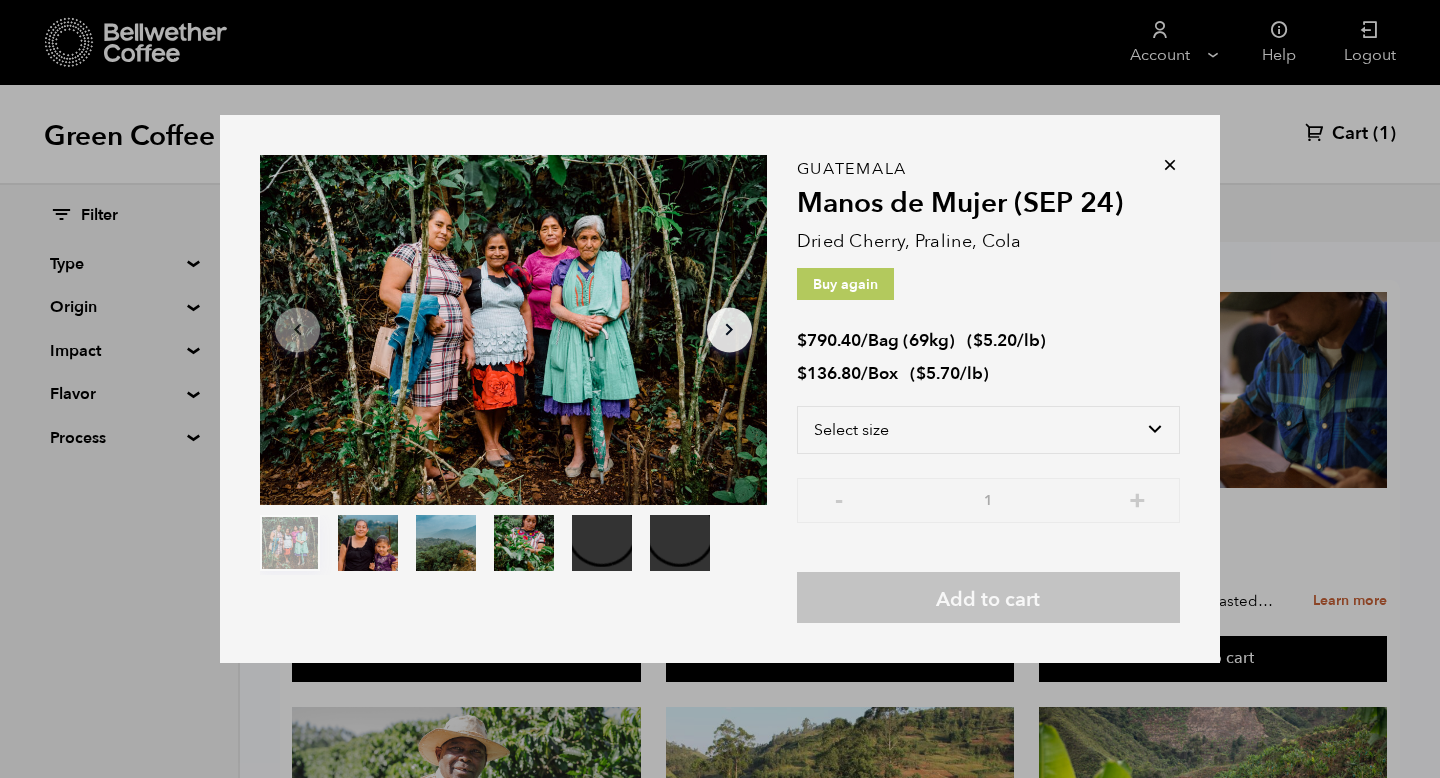 click on "$ 5.70" at bounding box center (938, 373) 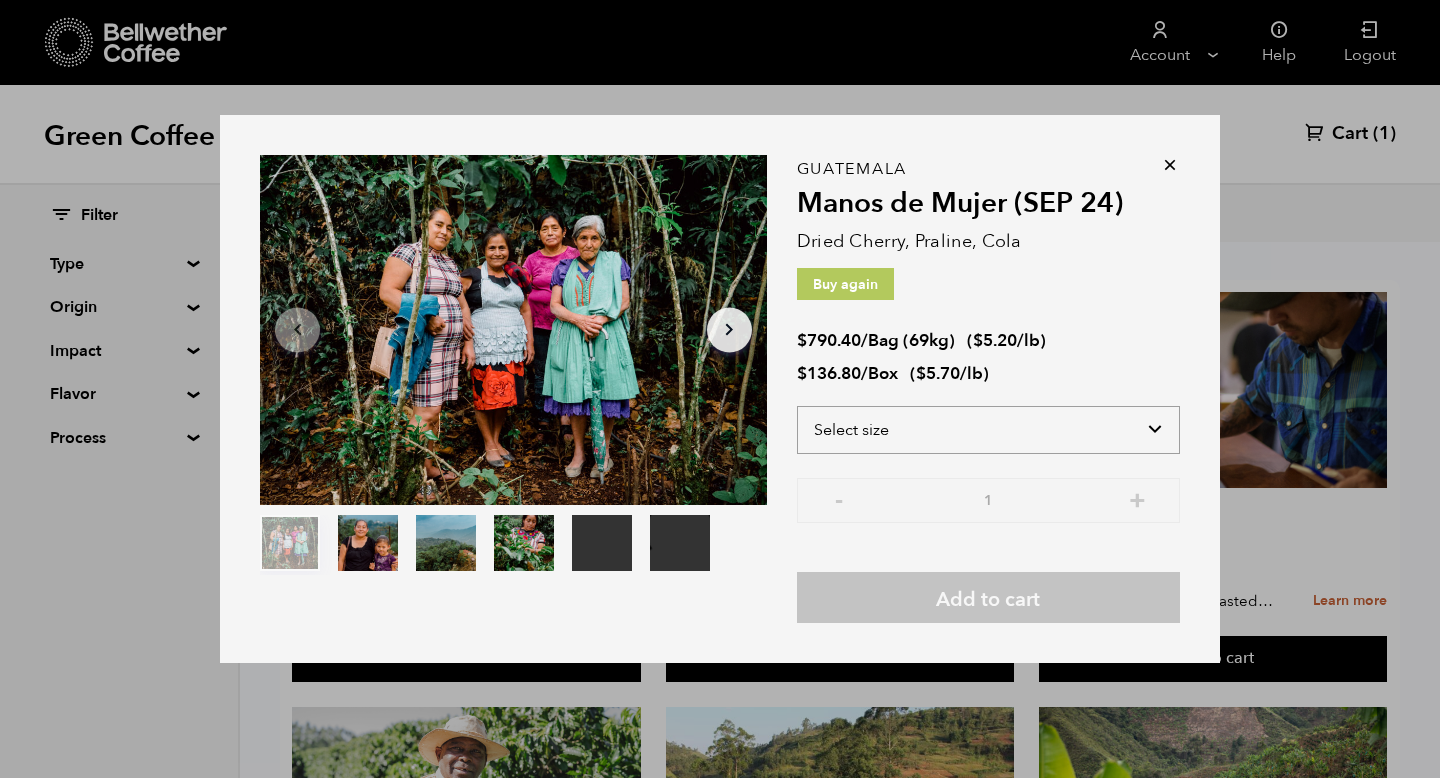click on "Select size   Bag (69kg) (152 lbs) Box (24 lbs)" at bounding box center [988, 430] 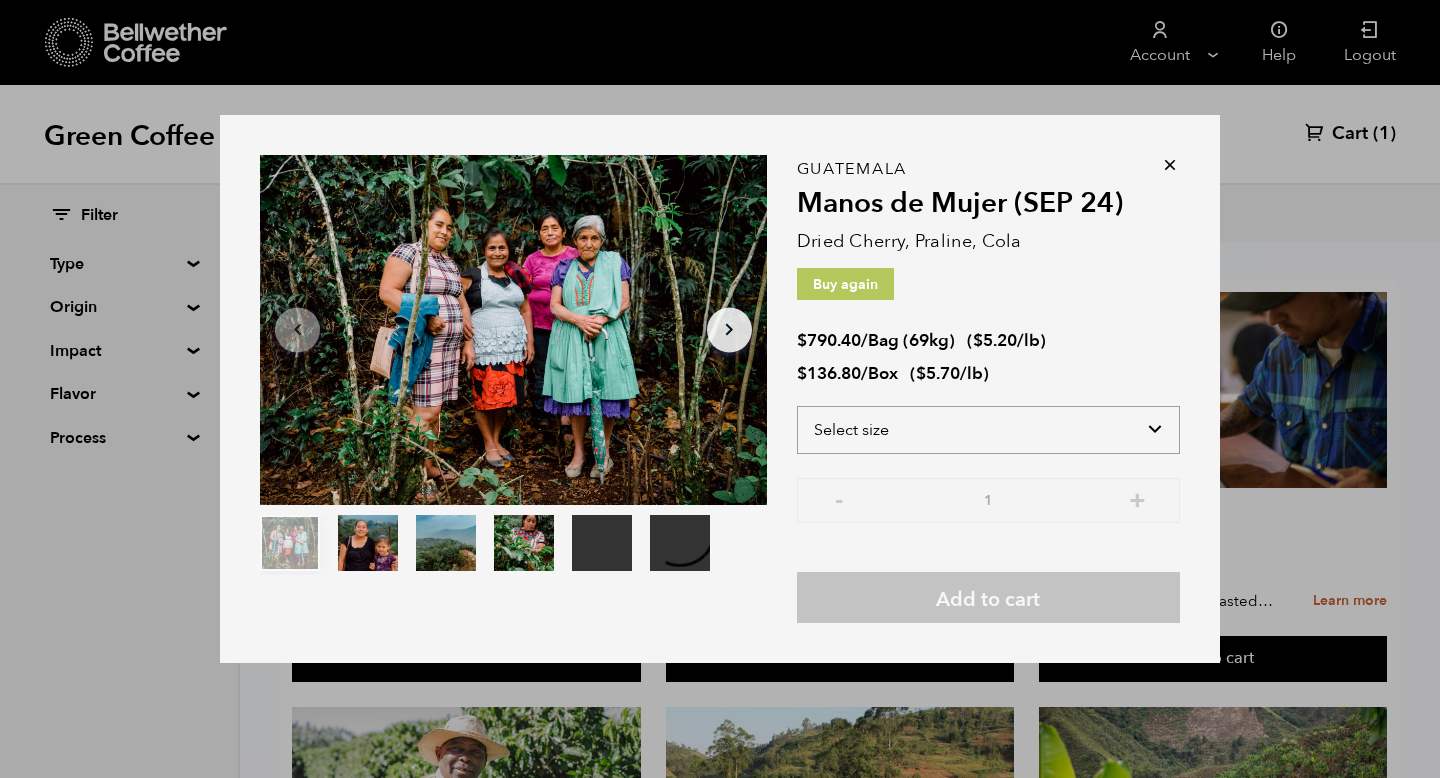 select on "box" 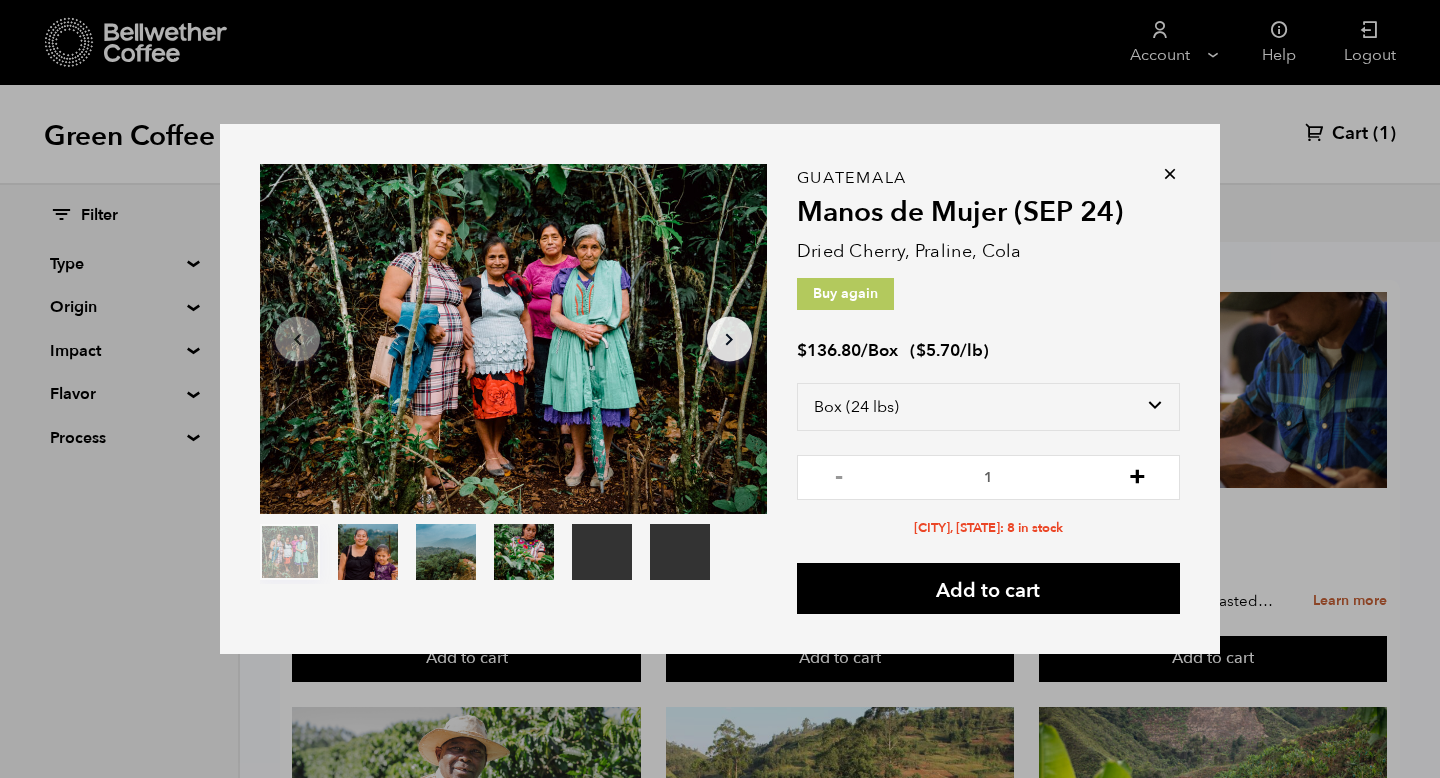 click on "+" at bounding box center [1137, 475] 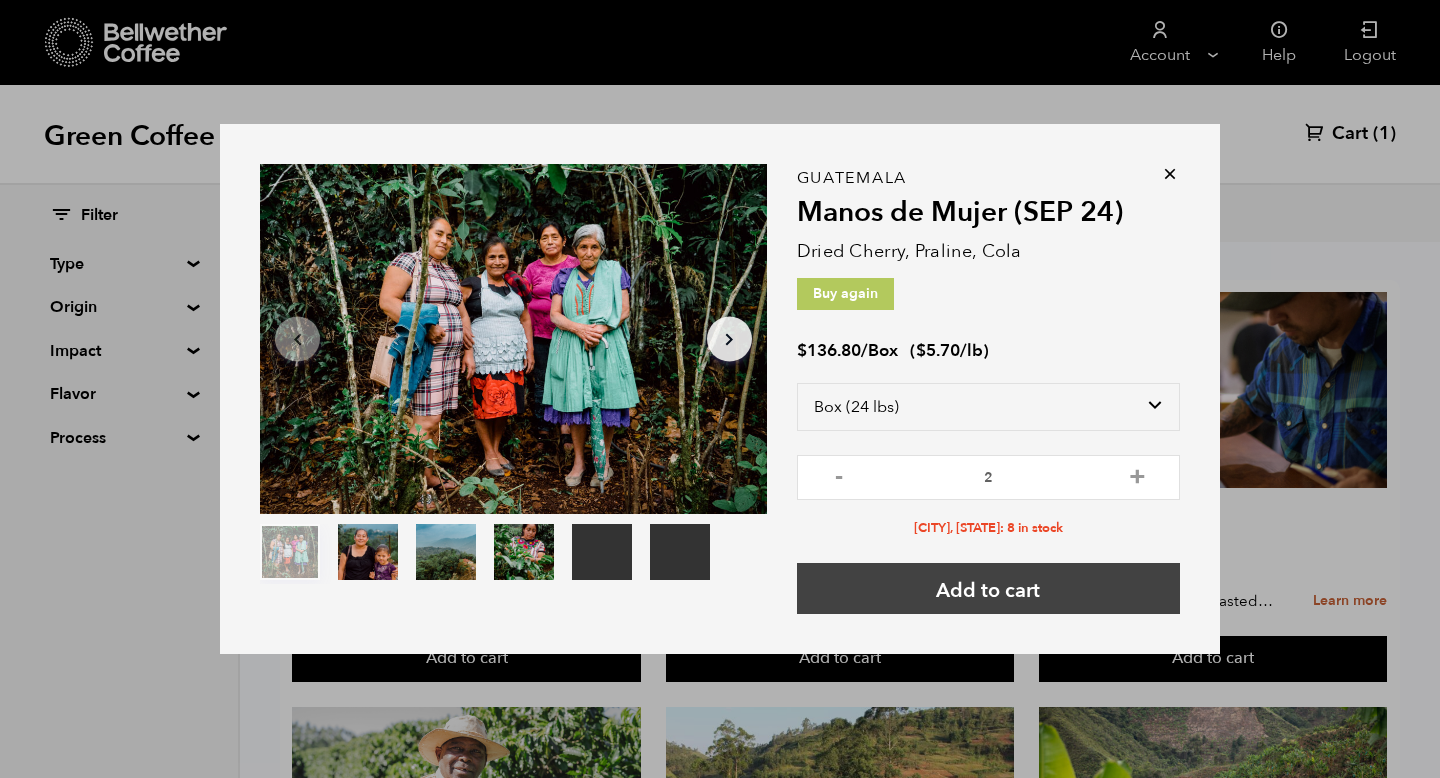 click on "Add to cart" at bounding box center [988, 588] 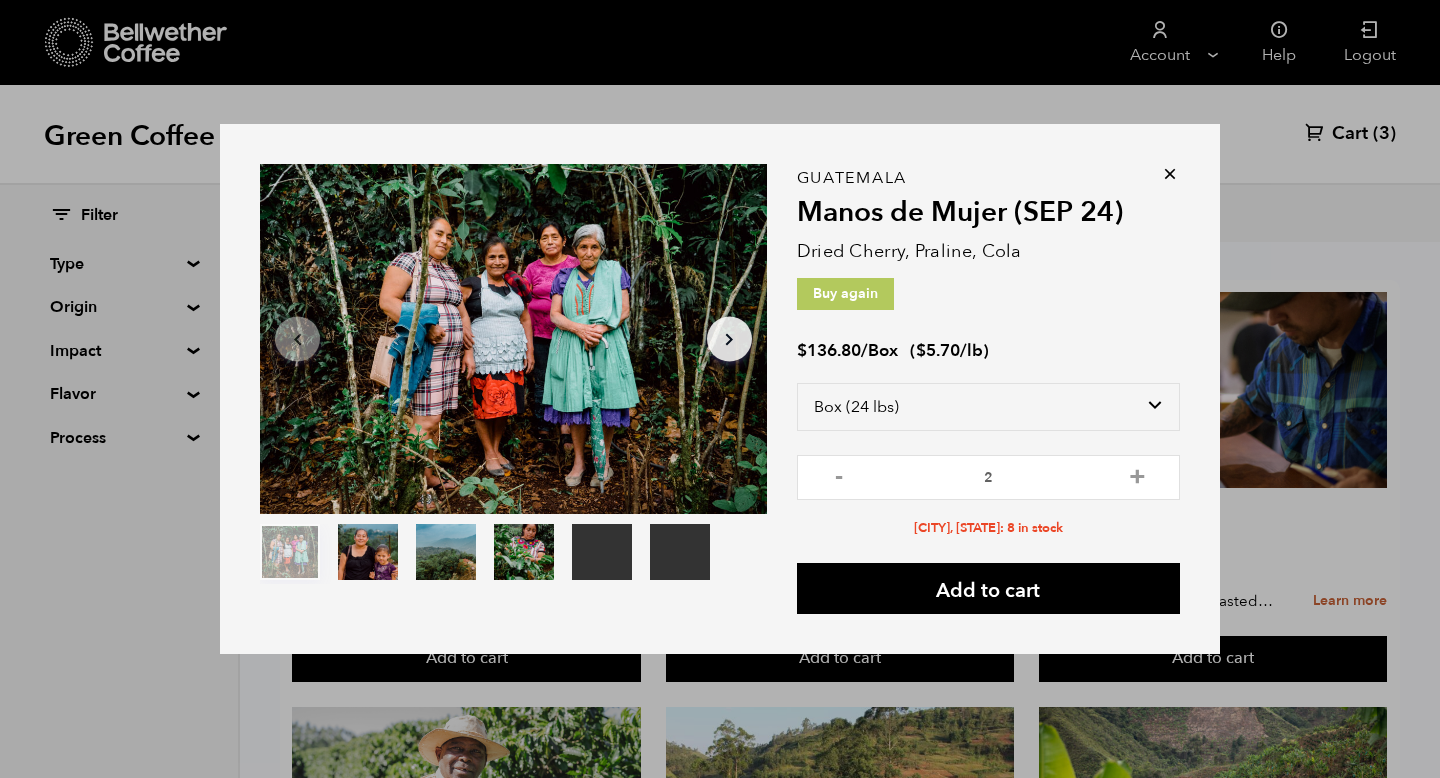 click on "Your browser does not support the video tag.
Your browser does not support the video tag.
Item 1 of 6
Your browser does not support the video tag.
Your browser does not support the video tag.
Arrow Left Arrow Right item 0 item 1 item 2 item 3 item 4 item 5 Item 1 of 6
"Manos de Mujer (SEP 24)" has been added to your cart.  View cart {"cart_contents_count":3}
Guatemala
Manos de Mujer (SEP 24)   Dried Cherry, Praline, Cola   Buy again
$ 136.80 / Box
( $ 5.70 /lb )
Select size   Bag (69kg) (152 lbs) Box (24 lbs)   -   2   +
Alameda, CA: 8 in stock
Add to cart" at bounding box center [720, 389] 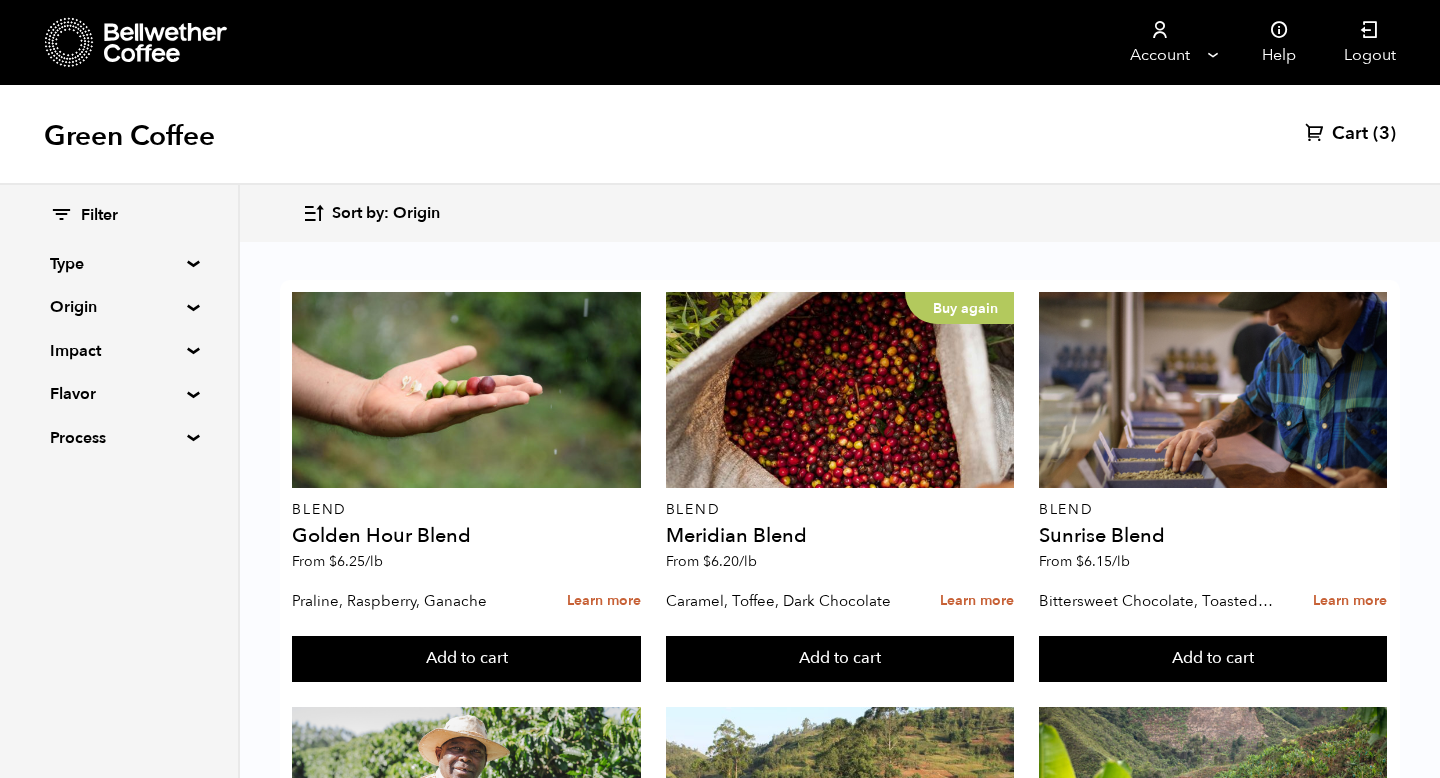 click on "Cart" at bounding box center (1350, 134) 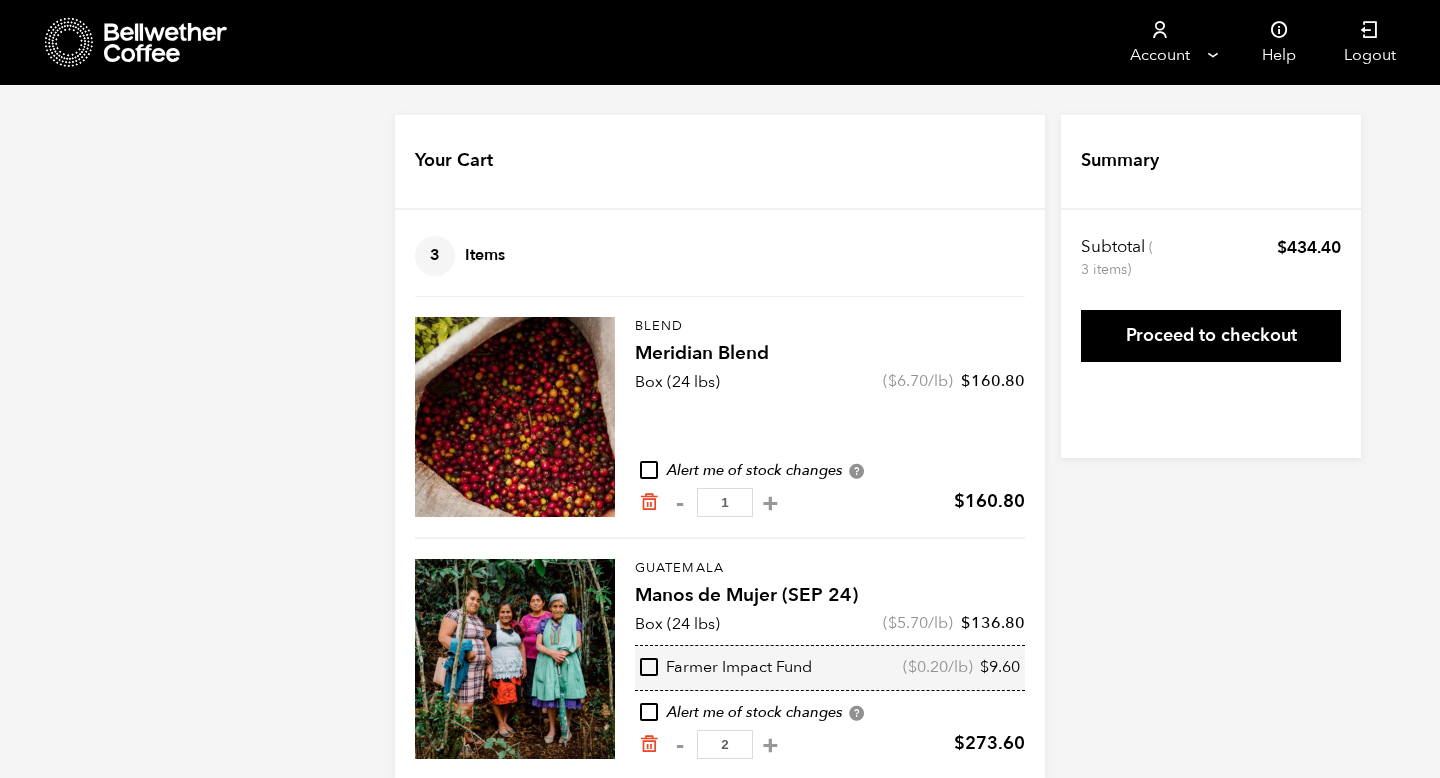 scroll, scrollTop: 32, scrollLeft: 0, axis: vertical 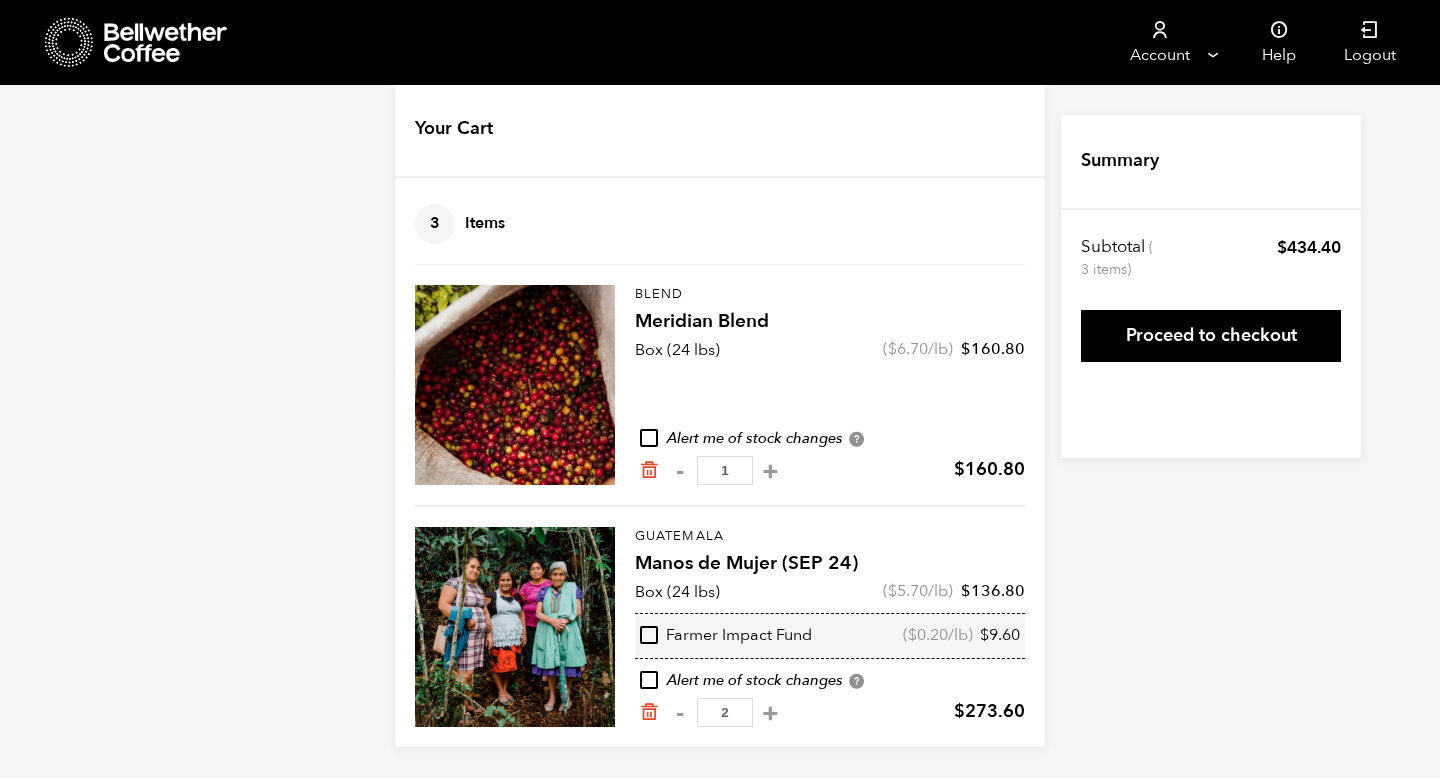 click at bounding box center [649, 438] 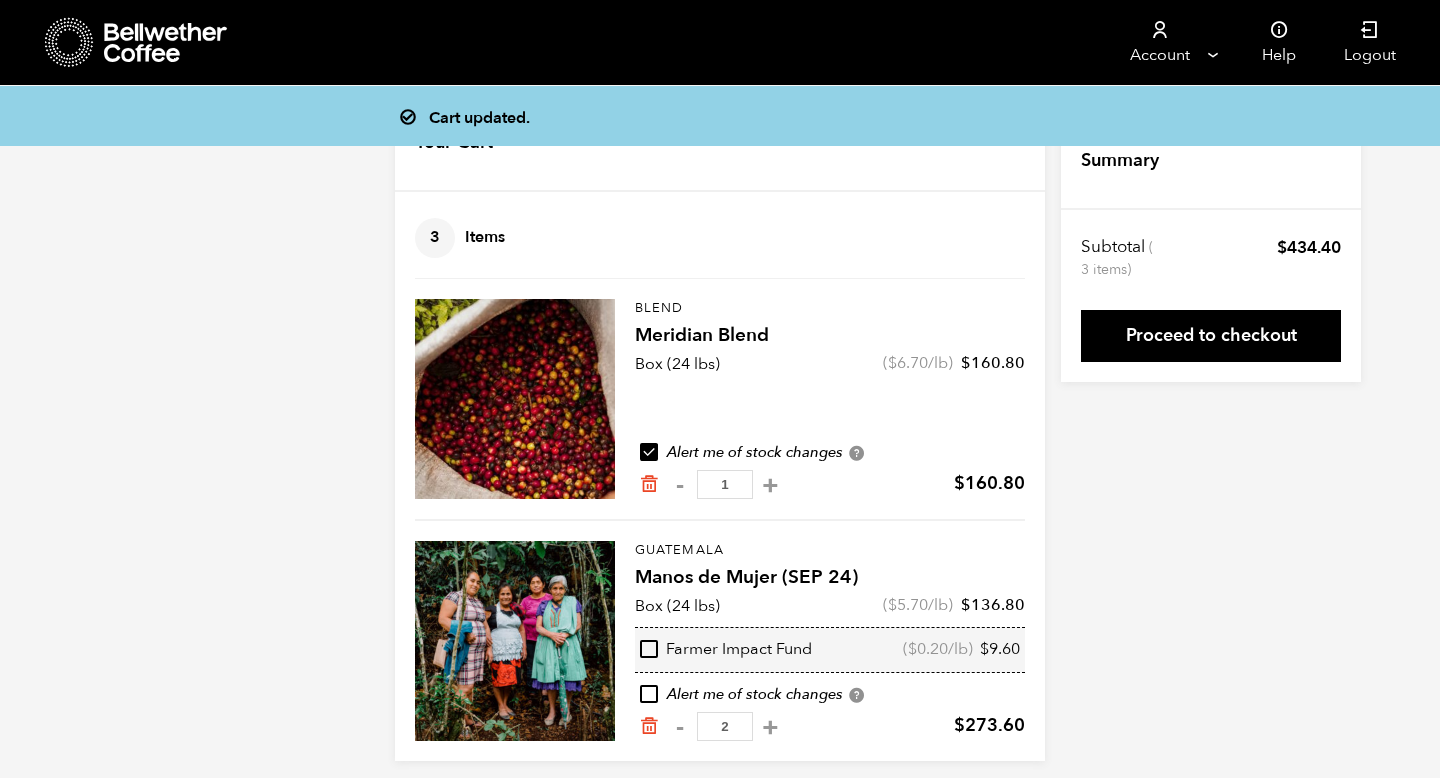 scroll, scrollTop: 18, scrollLeft: 0, axis: vertical 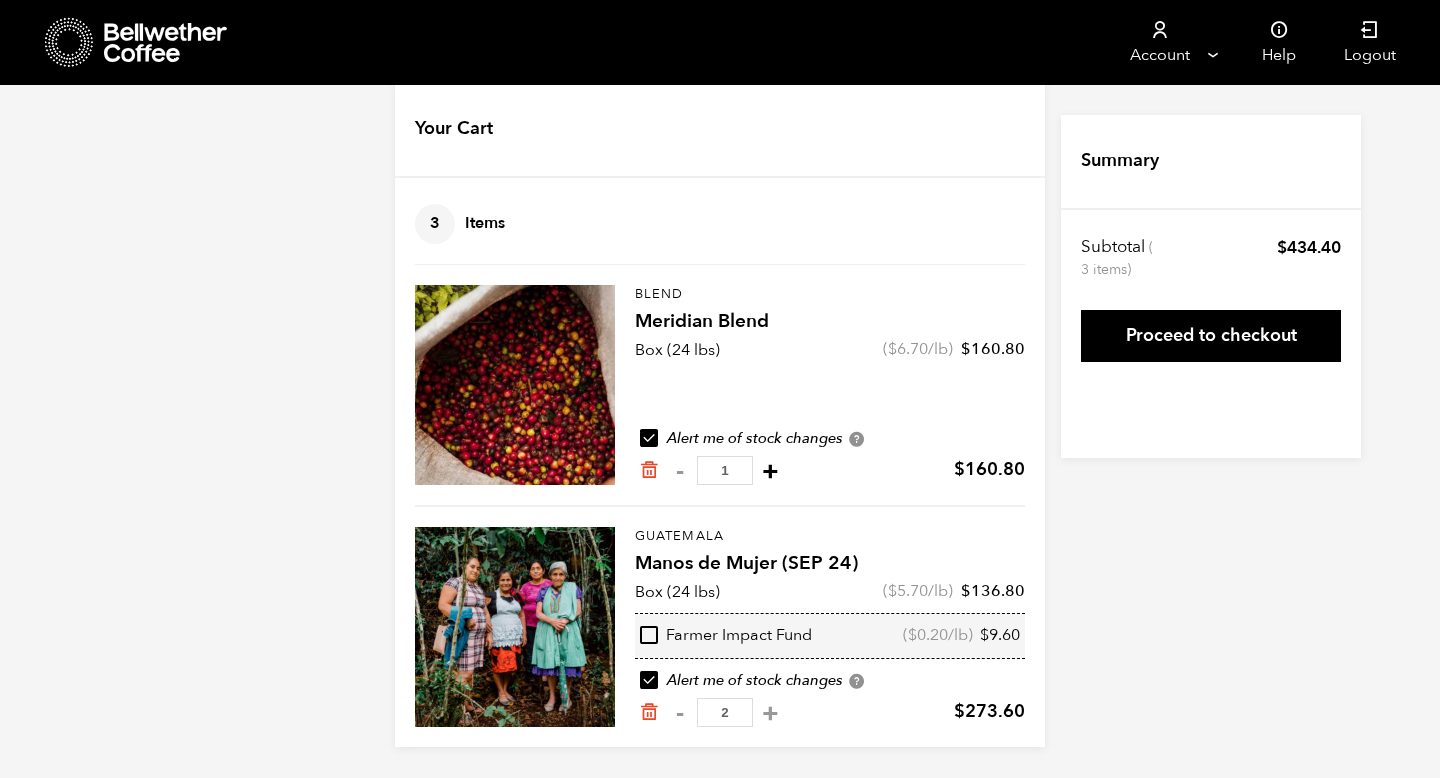 click on "+" at bounding box center (770, 471) 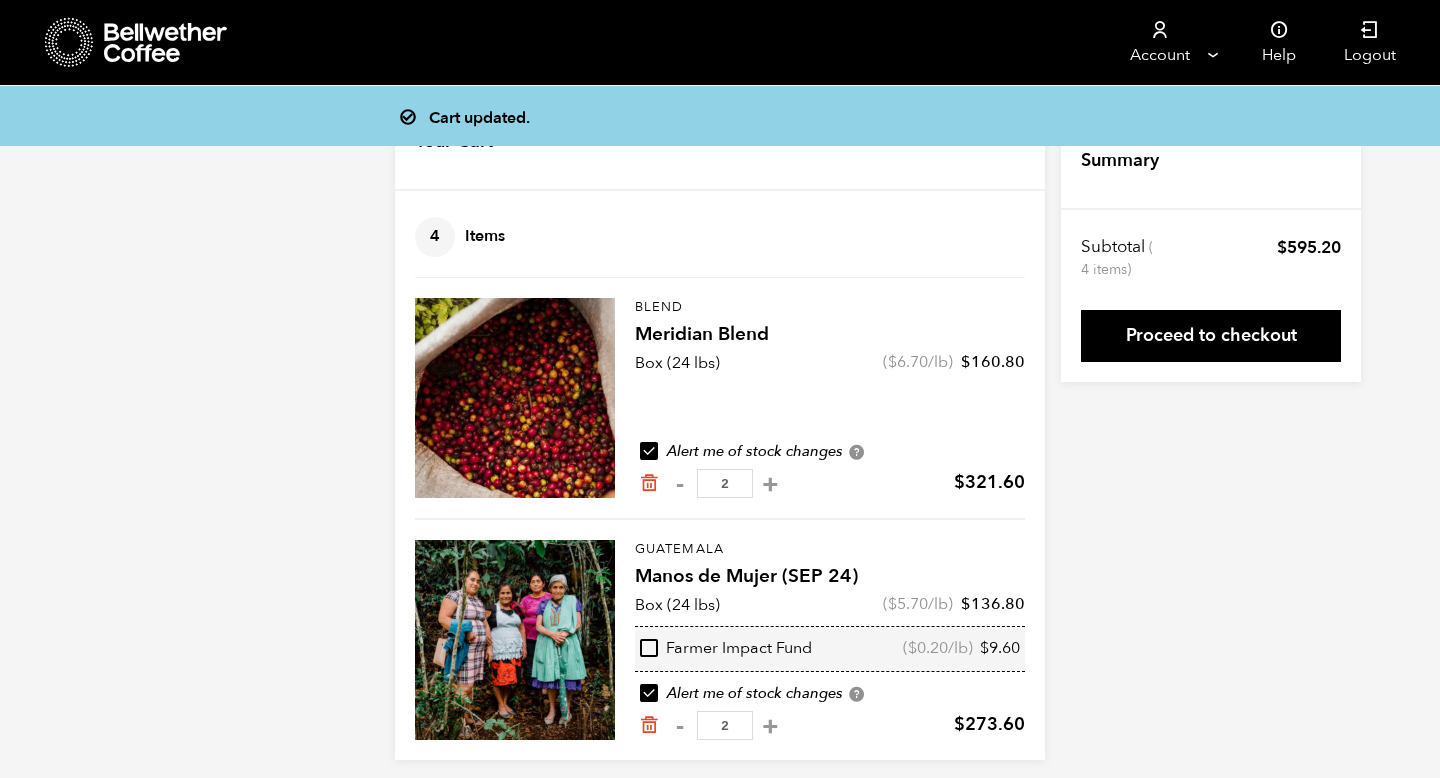 scroll, scrollTop: 18, scrollLeft: 0, axis: vertical 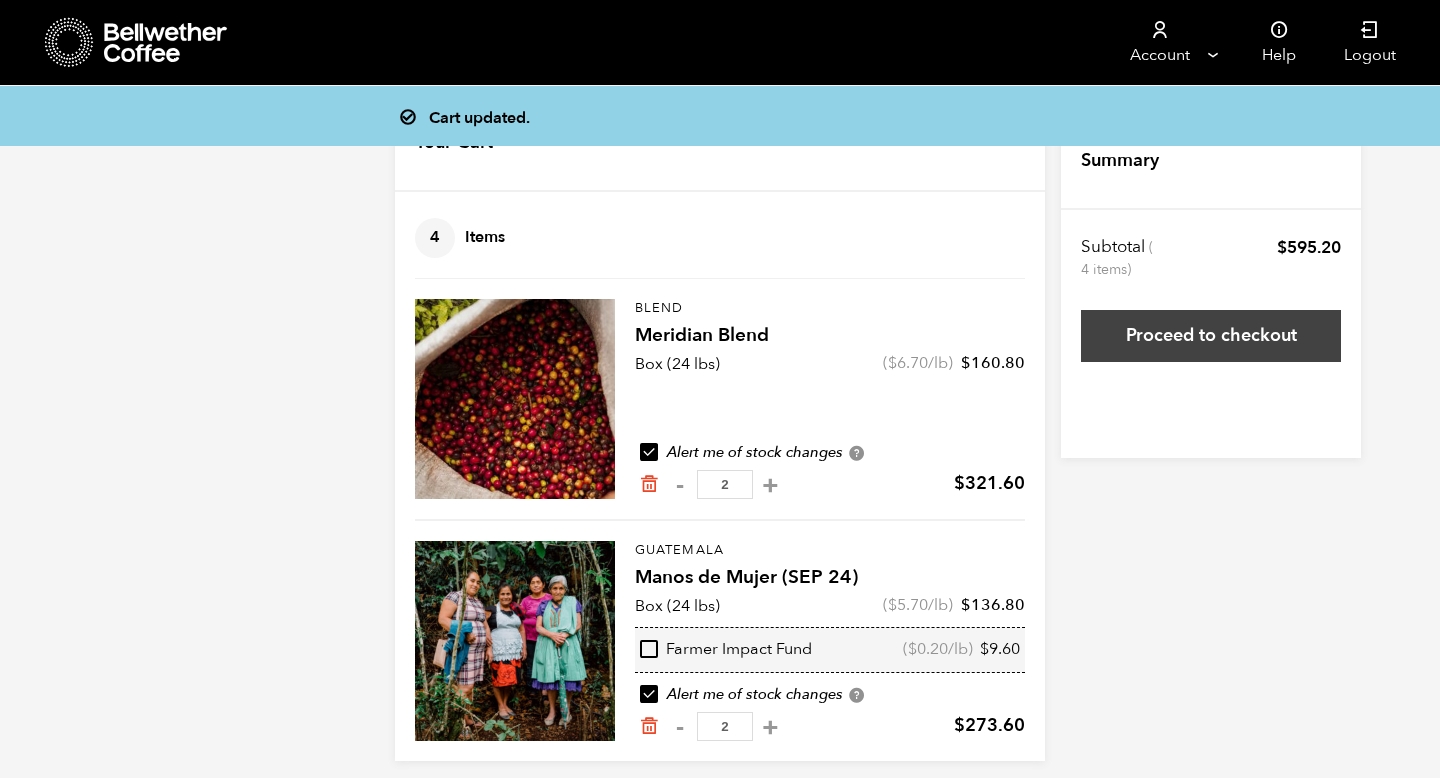 click on "Proceed to checkout" at bounding box center [1211, 336] 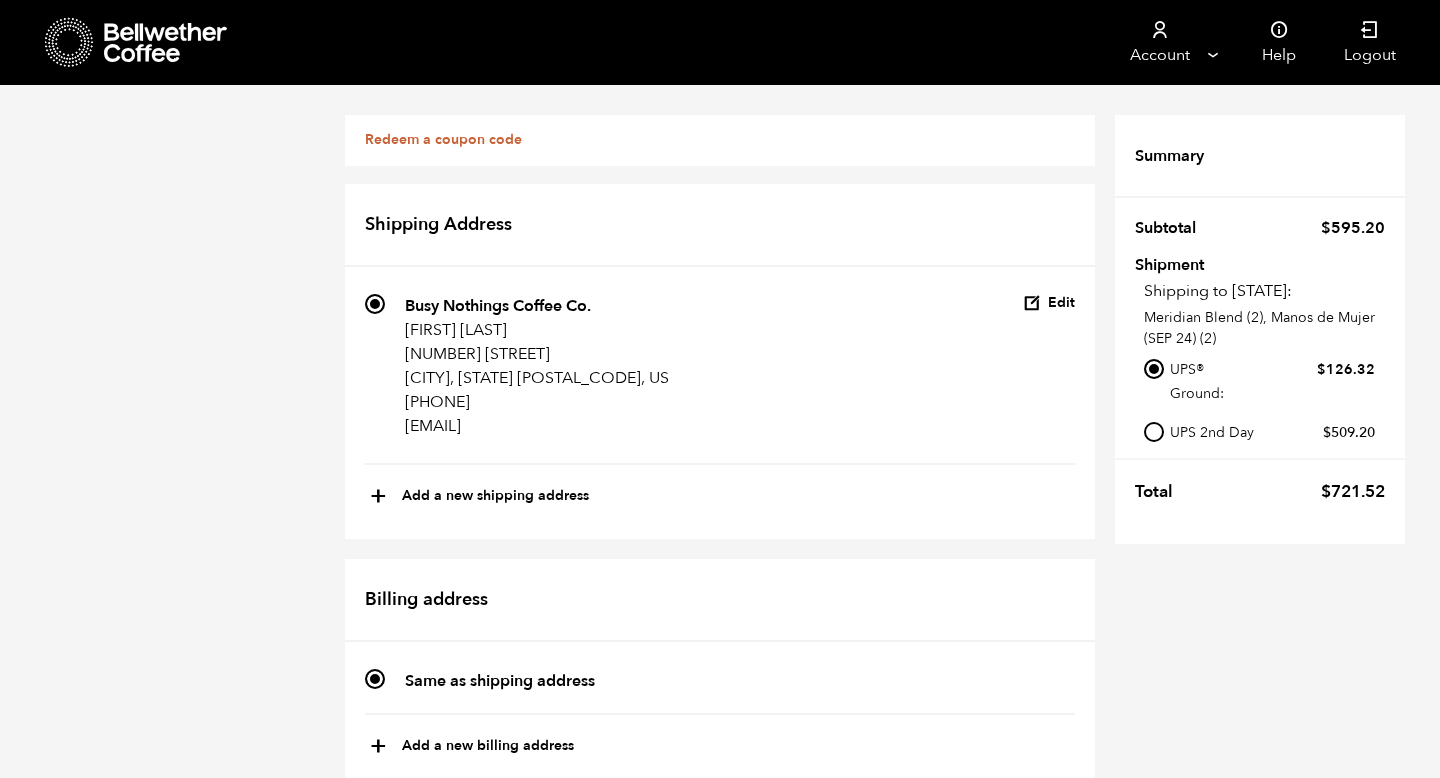 scroll, scrollTop: 0, scrollLeft: 0, axis: both 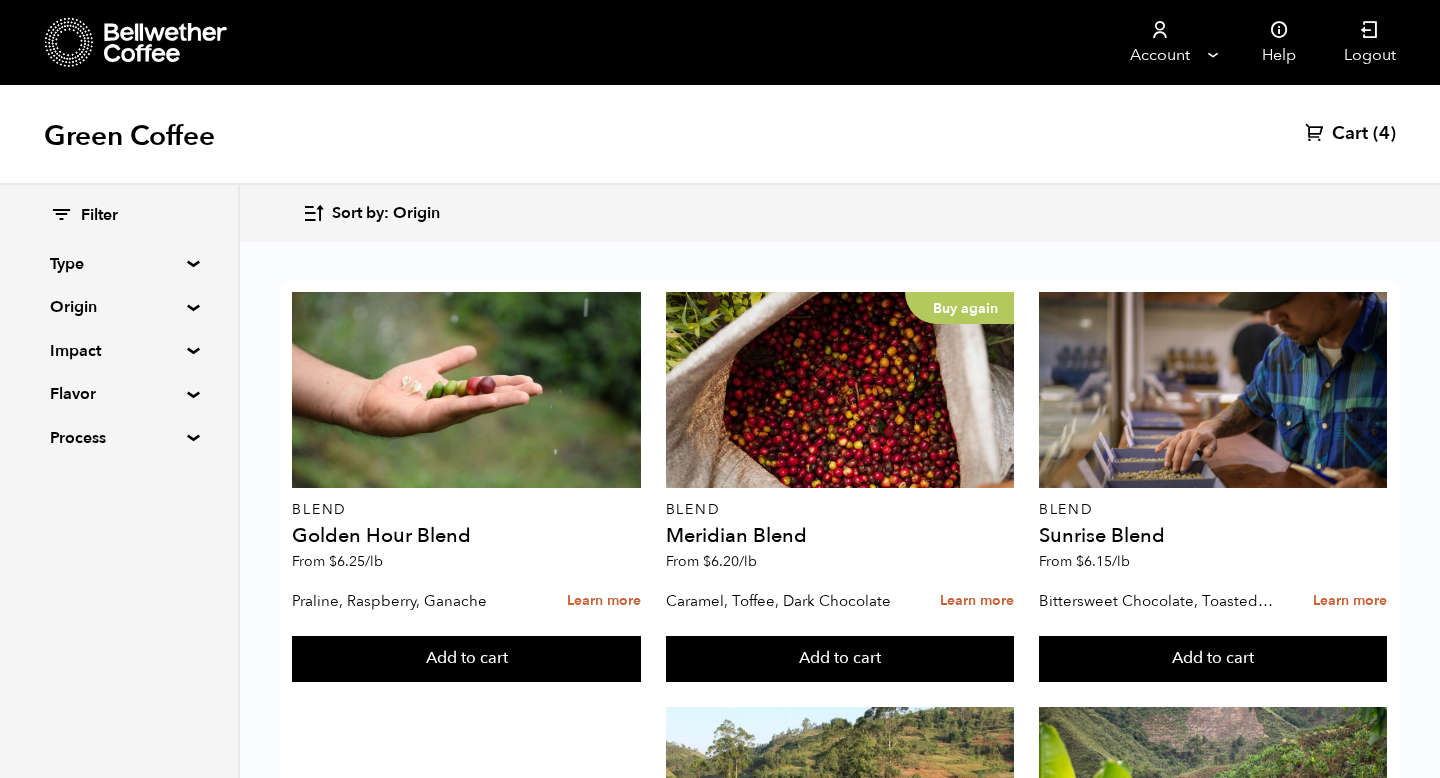 click on "New" at bounding box center (840, 1220) 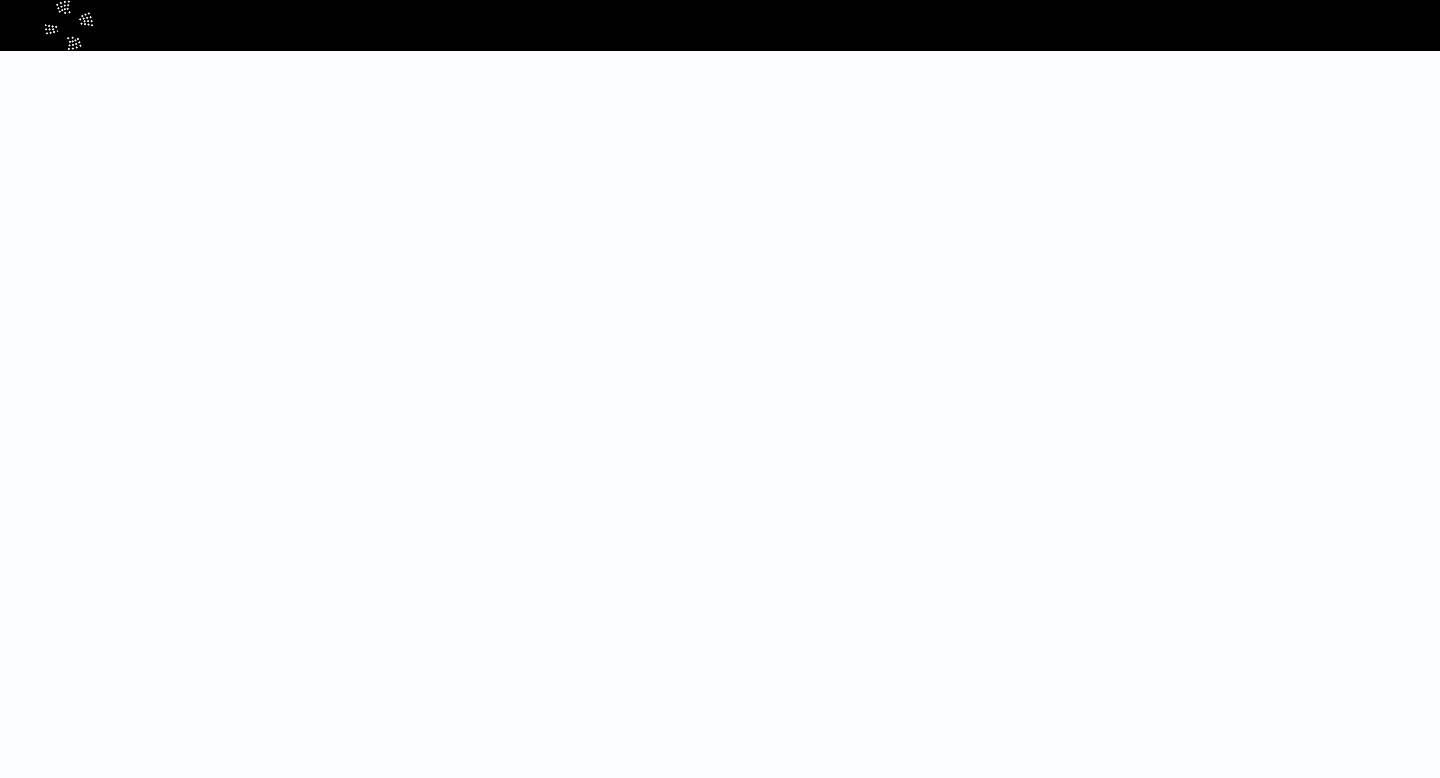 scroll, scrollTop: 0, scrollLeft: 0, axis: both 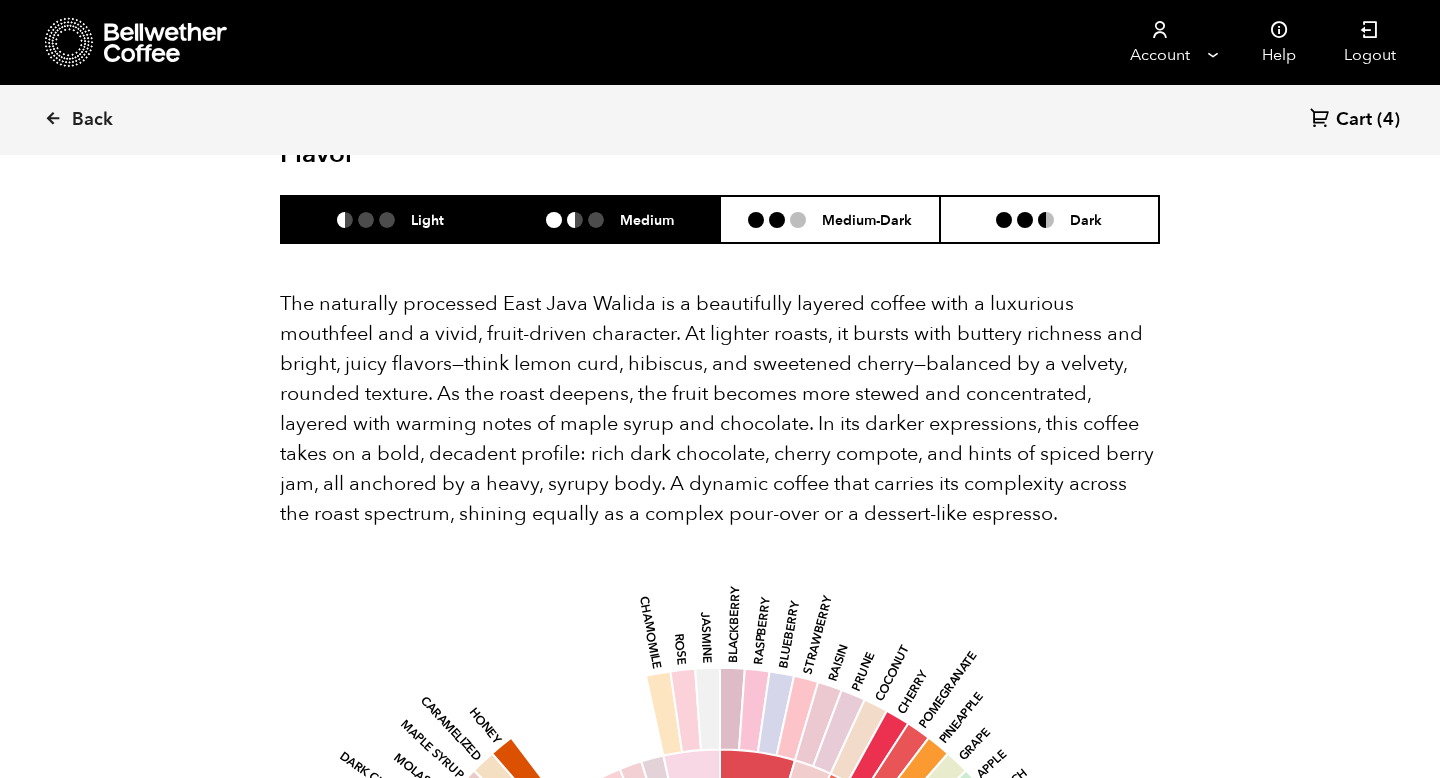 click on "Medium" at bounding box center [611, 219] 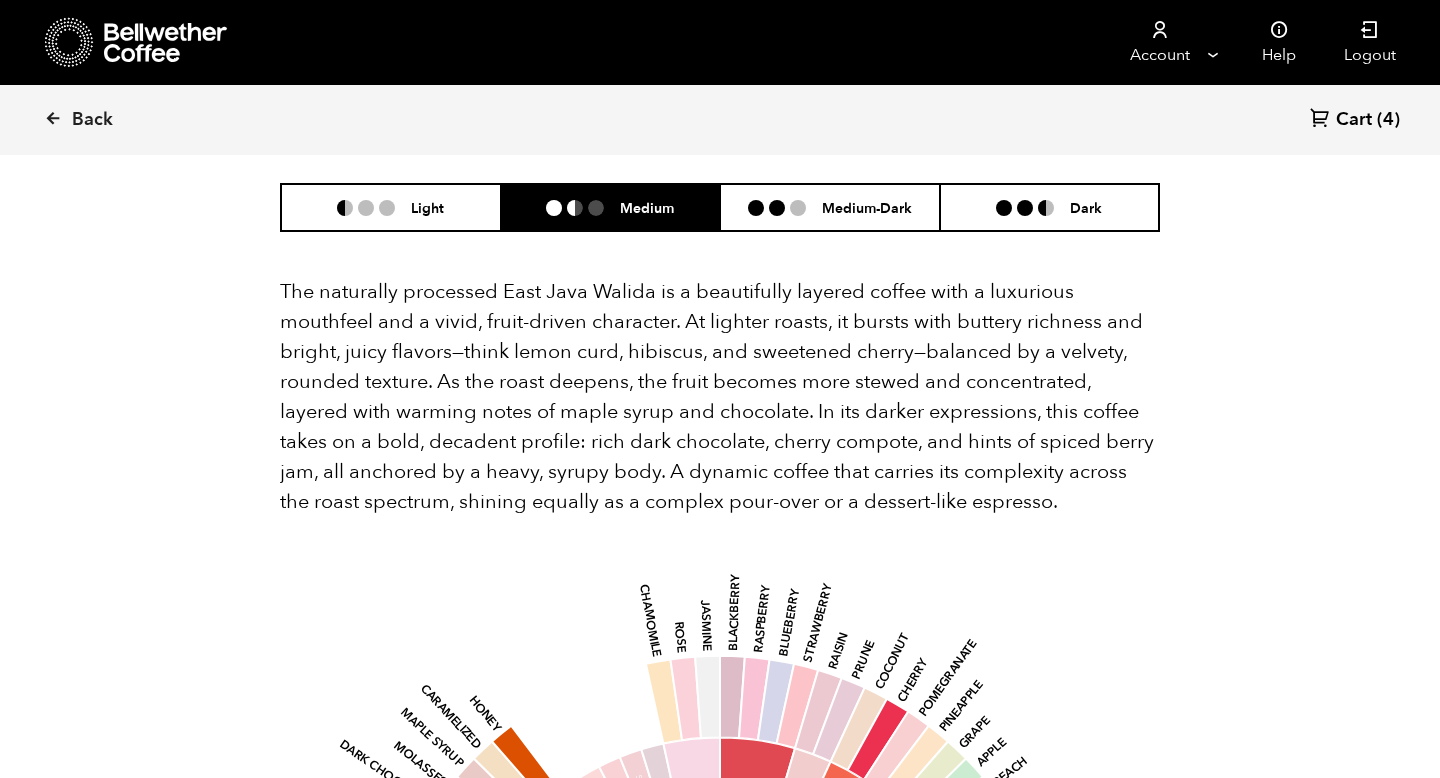 scroll, scrollTop: 1336, scrollLeft: 0, axis: vertical 